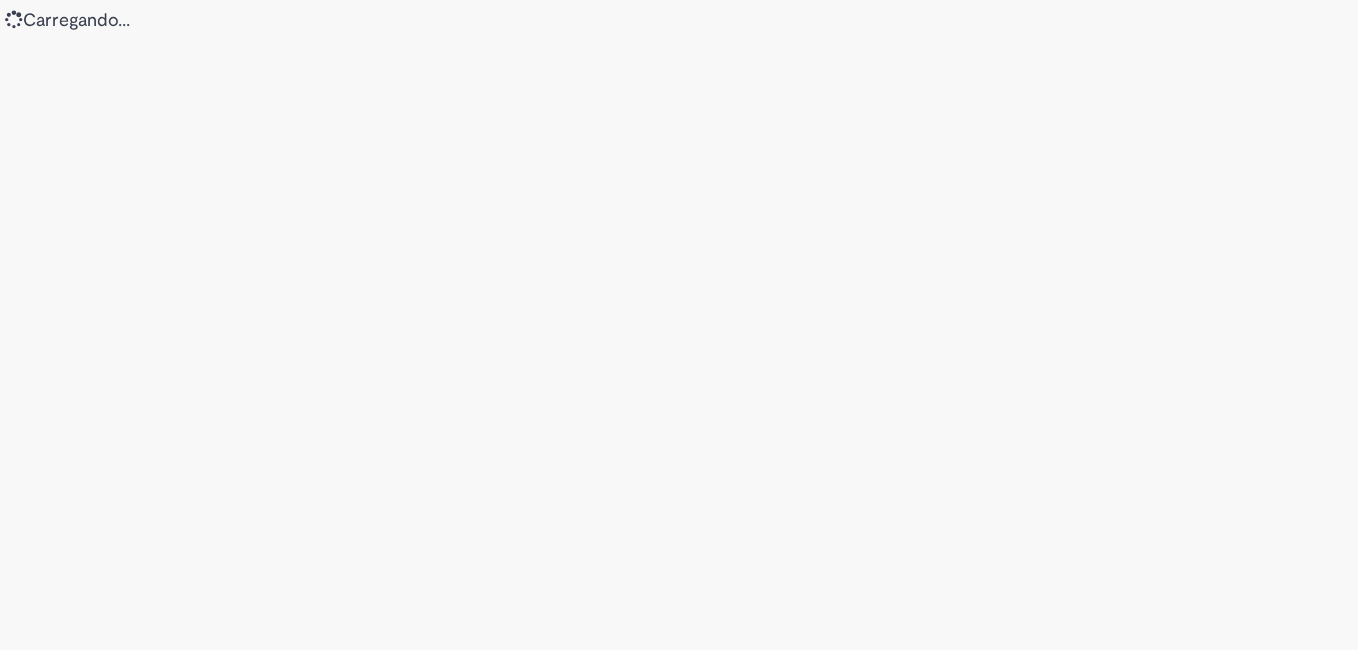scroll, scrollTop: 0, scrollLeft: 0, axis: both 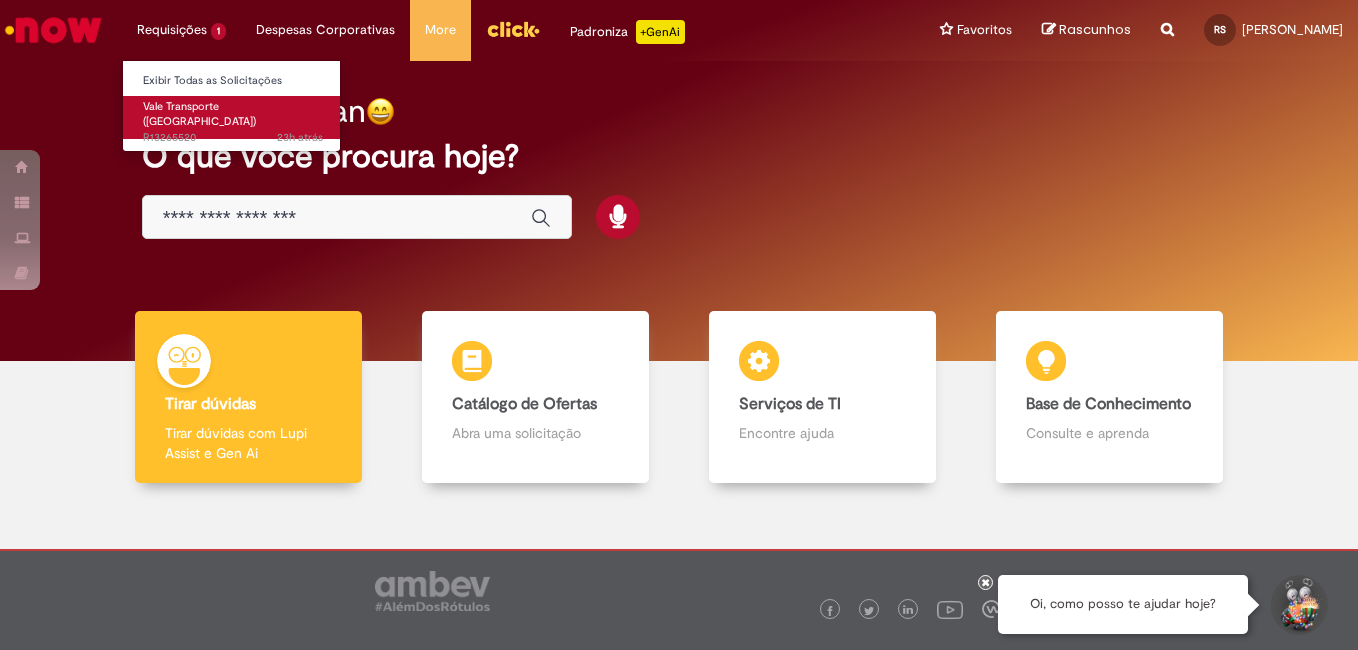 click on "Vale Transporte ([GEOGRAPHIC_DATA])" at bounding box center (199, 114) 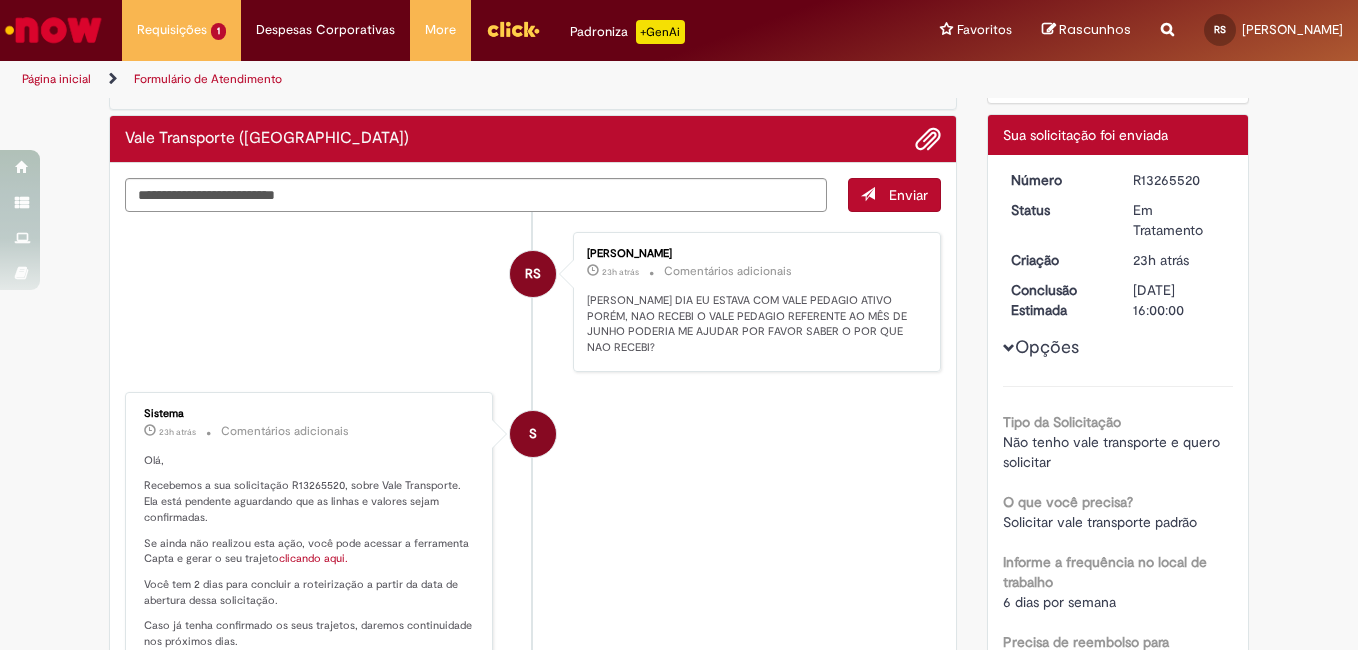 scroll, scrollTop: 0, scrollLeft: 0, axis: both 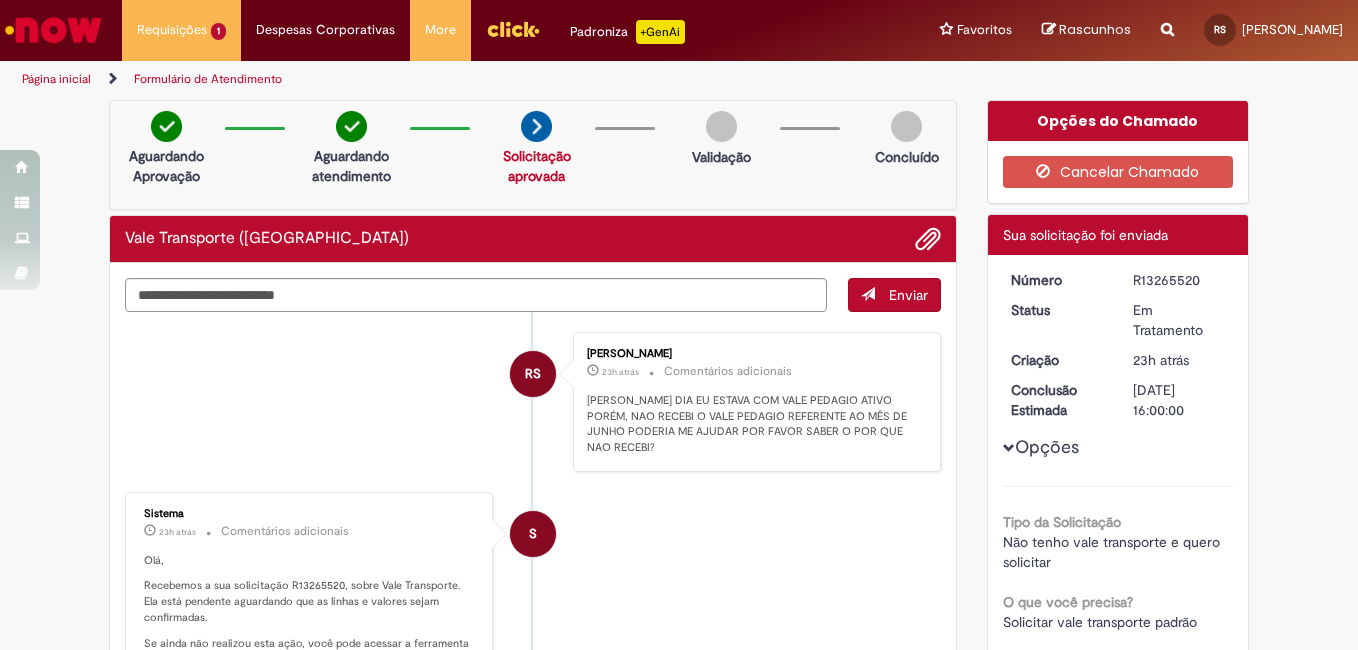 click on "Página inicial" at bounding box center (56, 79) 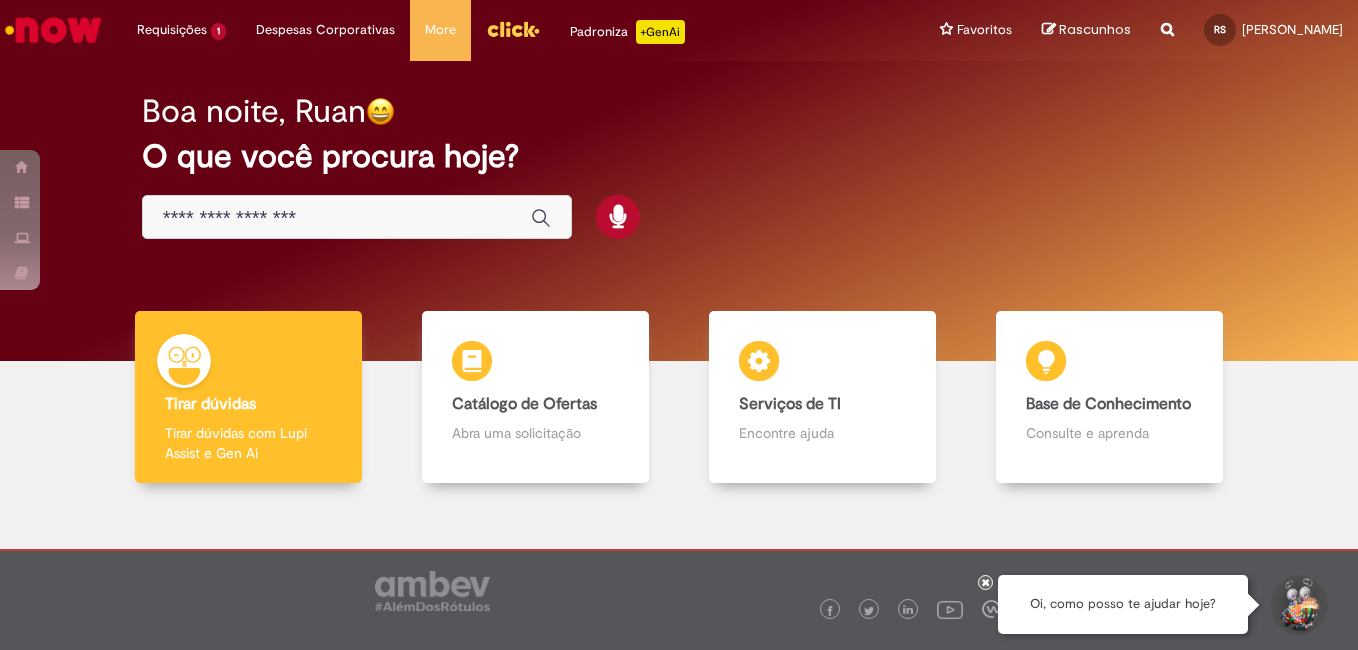 click at bounding box center [337, 218] 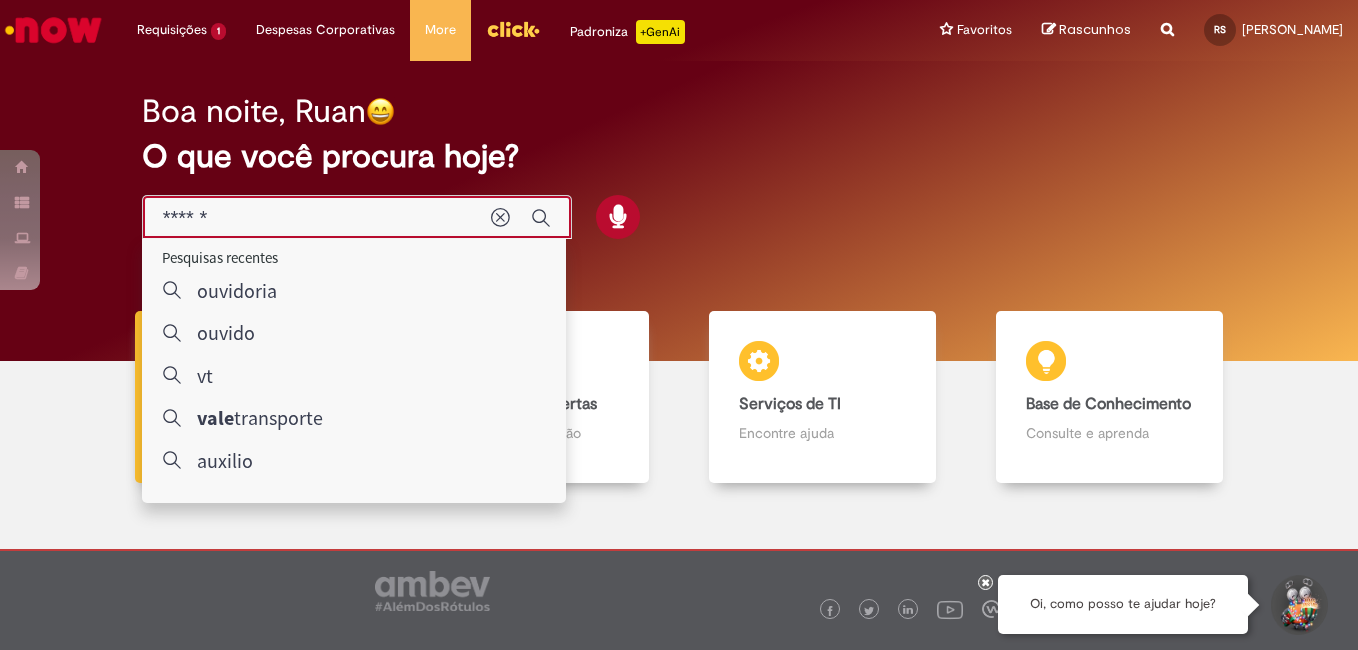 type on "*******" 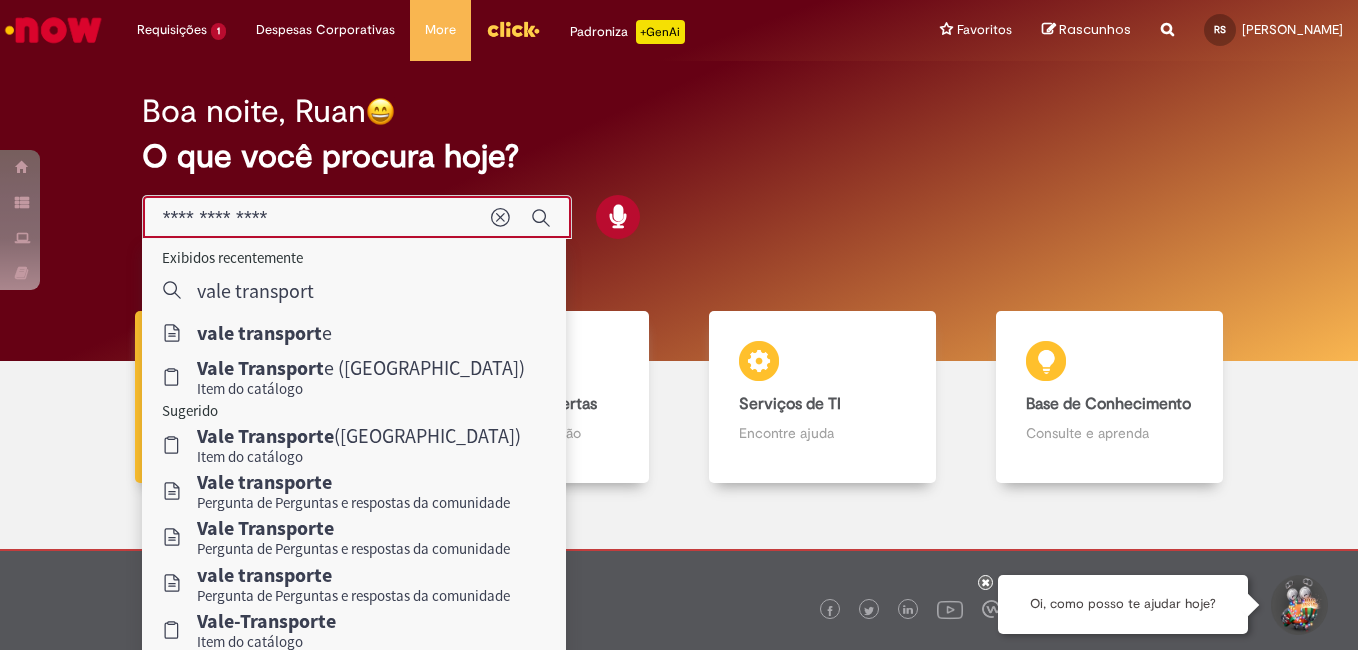 type on "**********" 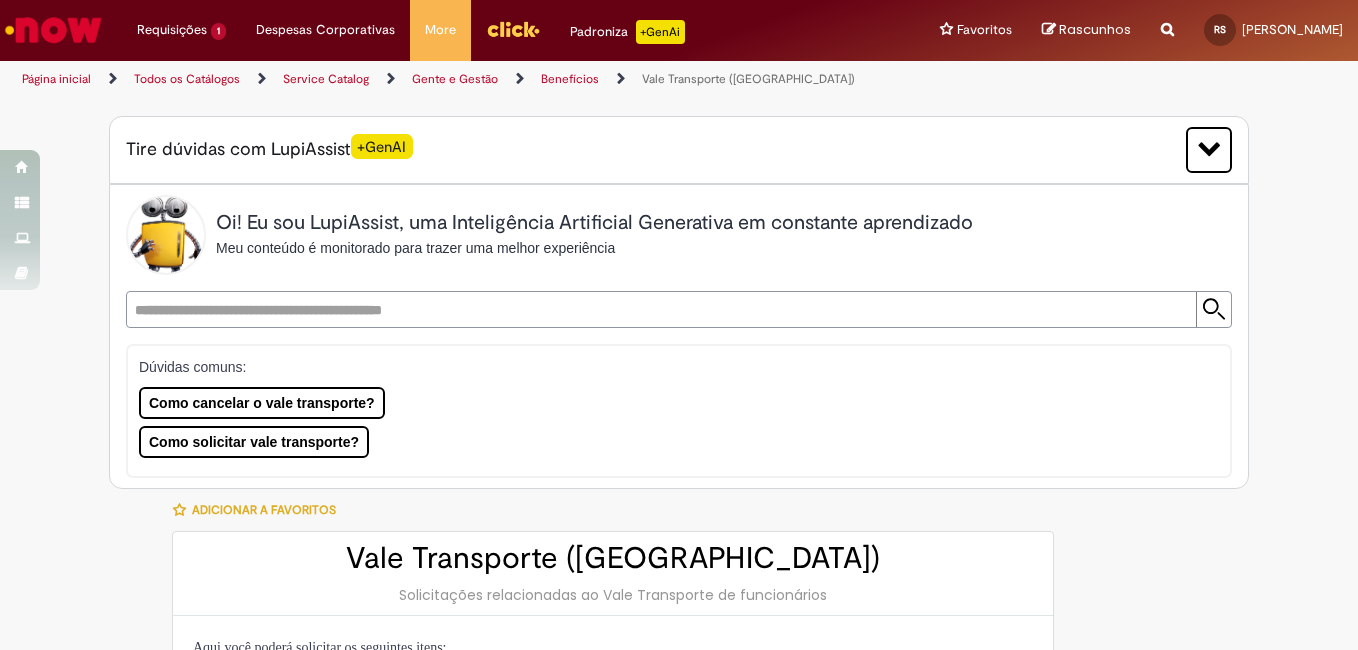 type on "********" 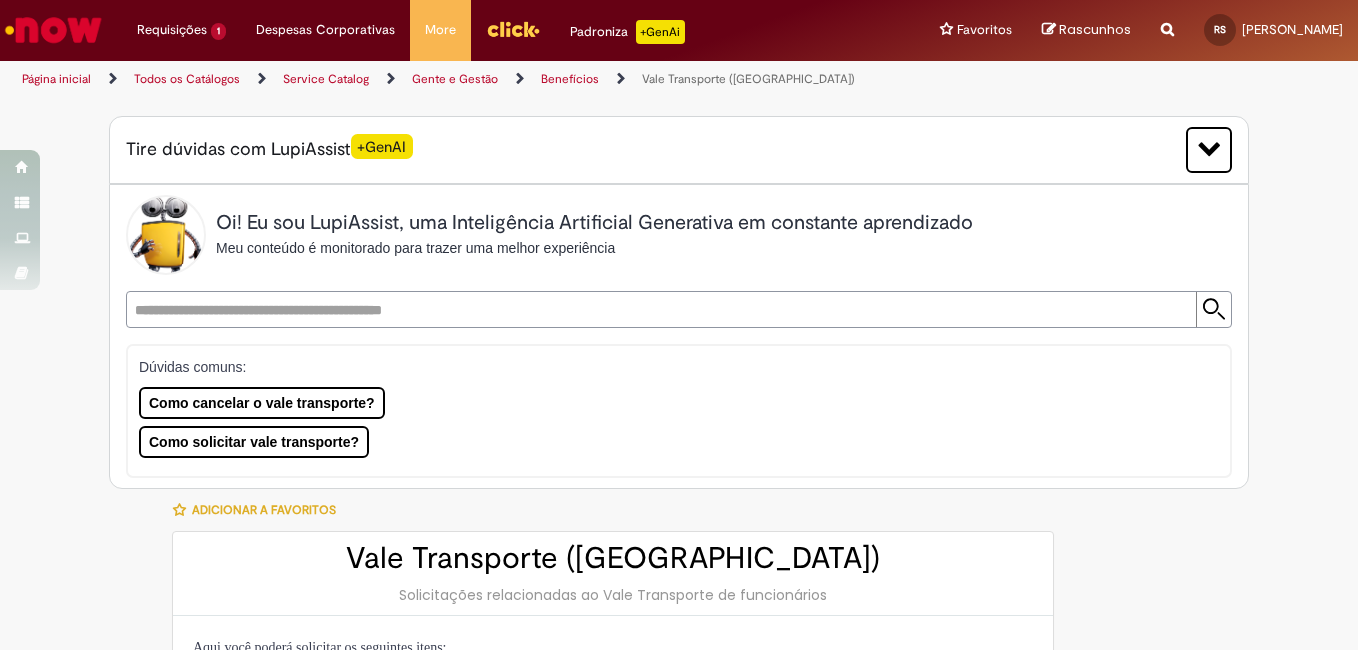 type on "**********" 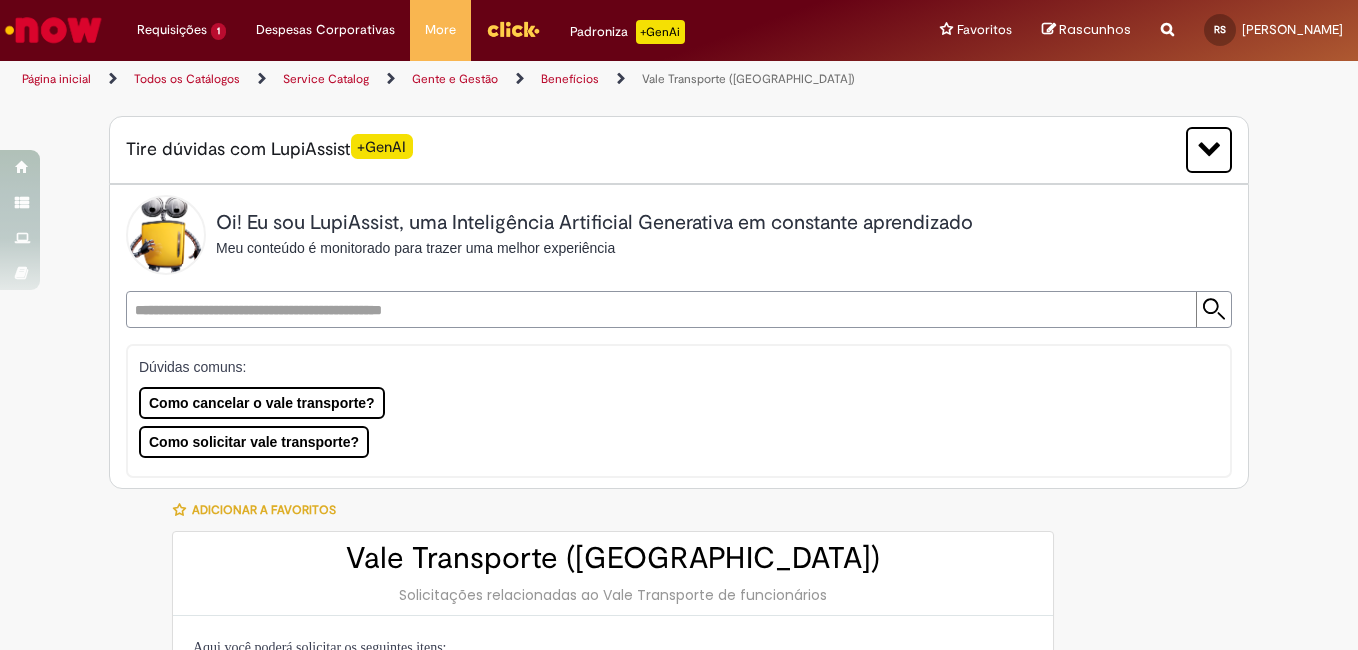 type on "**********" 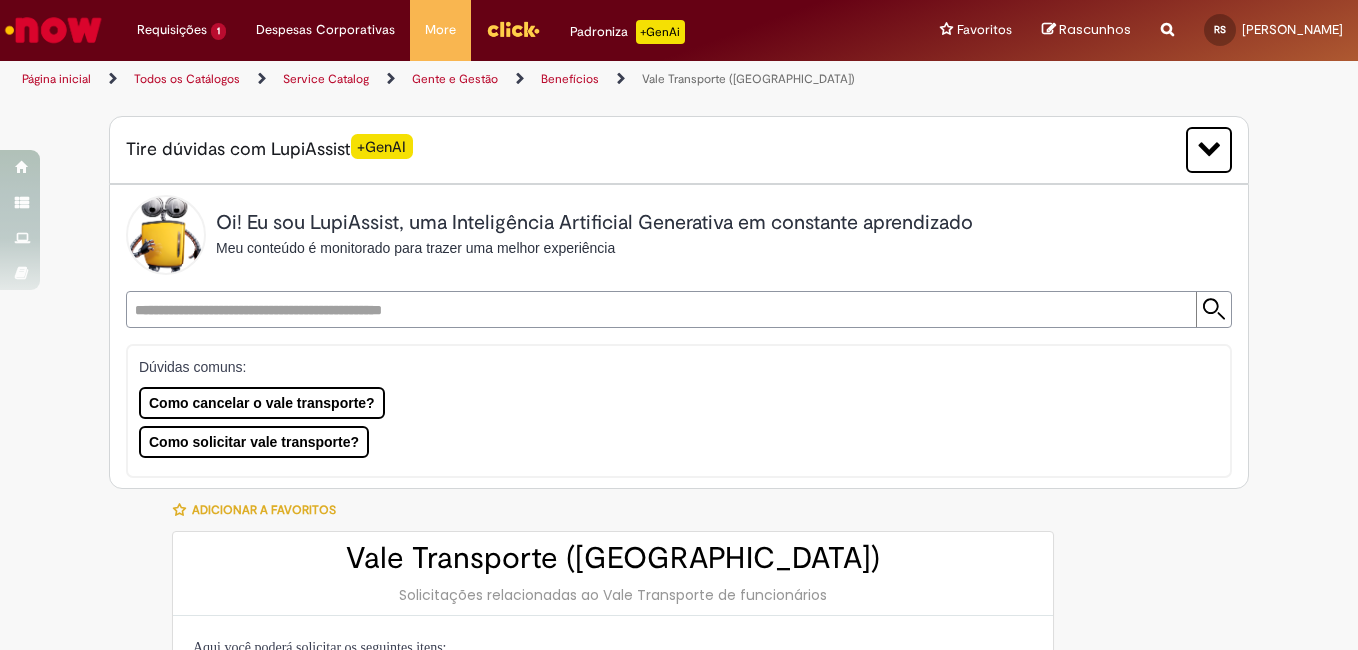 type on "**********" 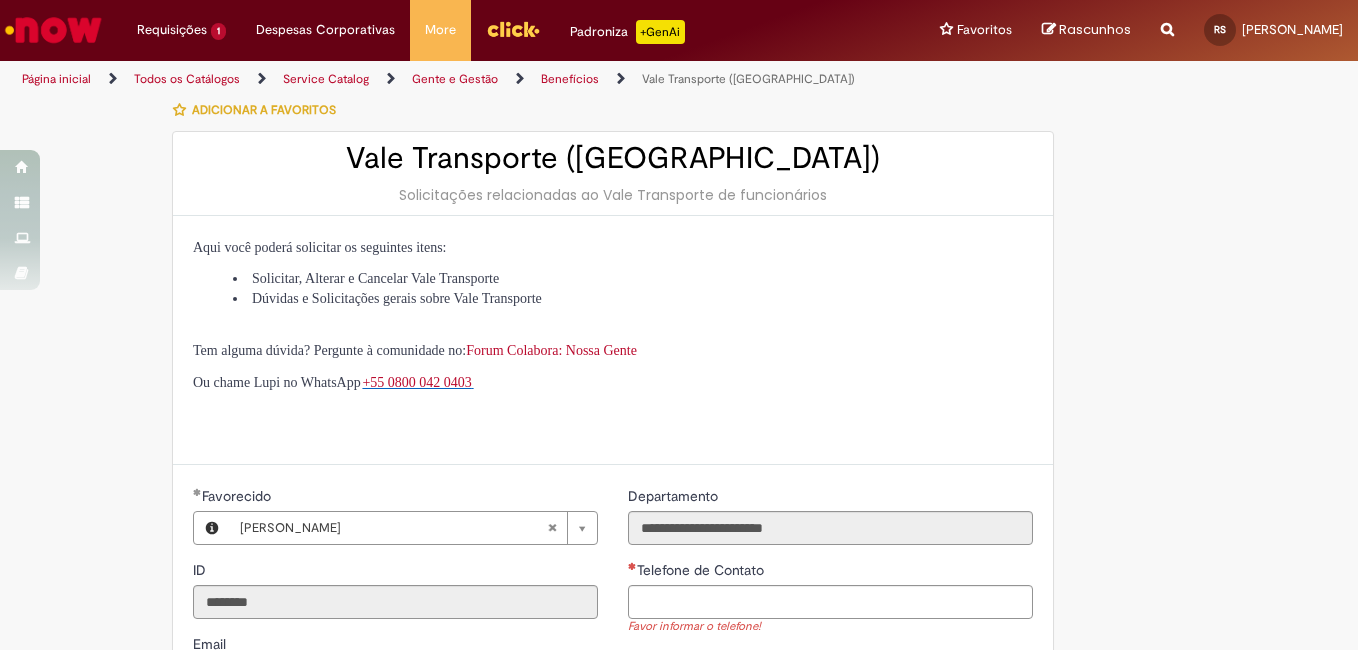 scroll, scrollTop: 0, scrollLeft: 0, axis: both 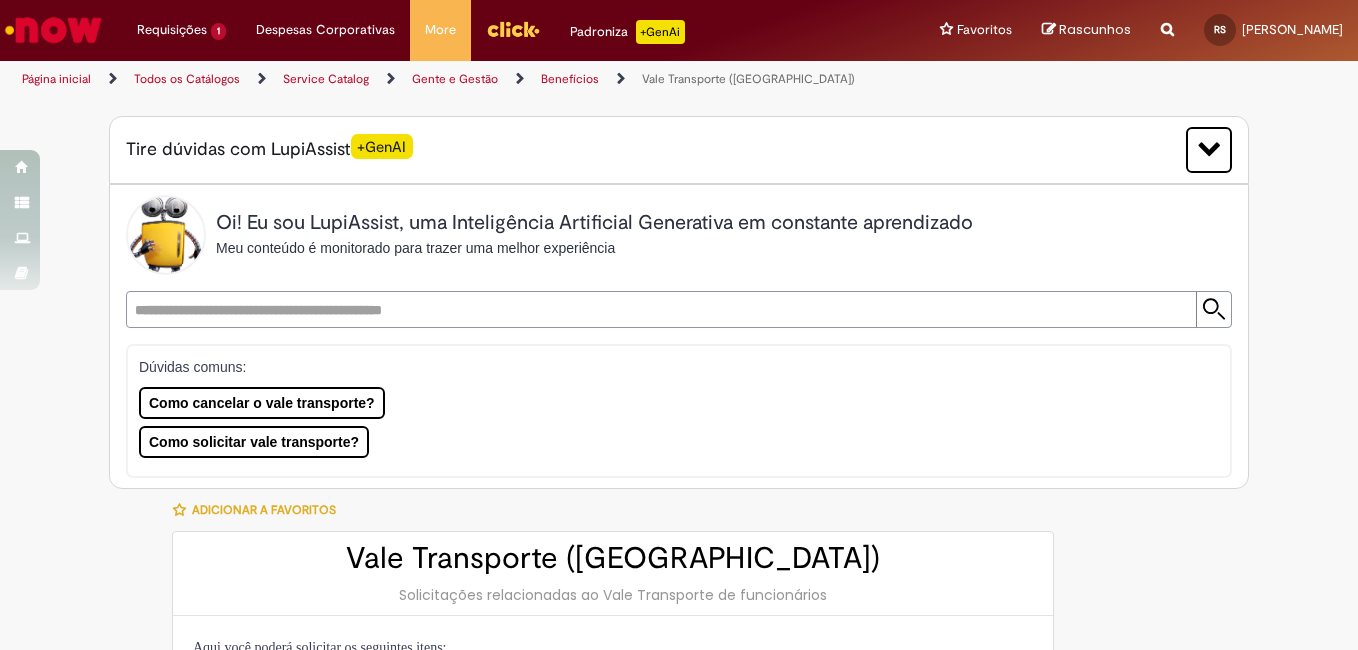 click at bounding box center (659, 309) 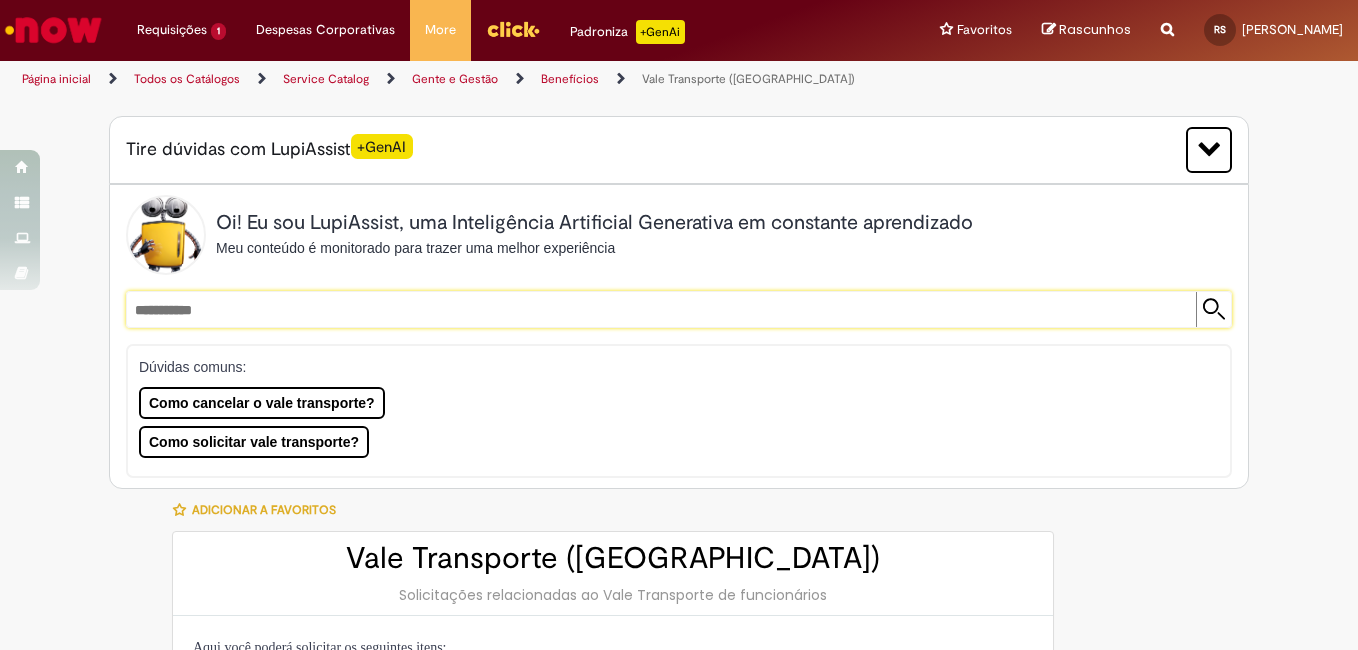 click at bounding box center (1213, 309) 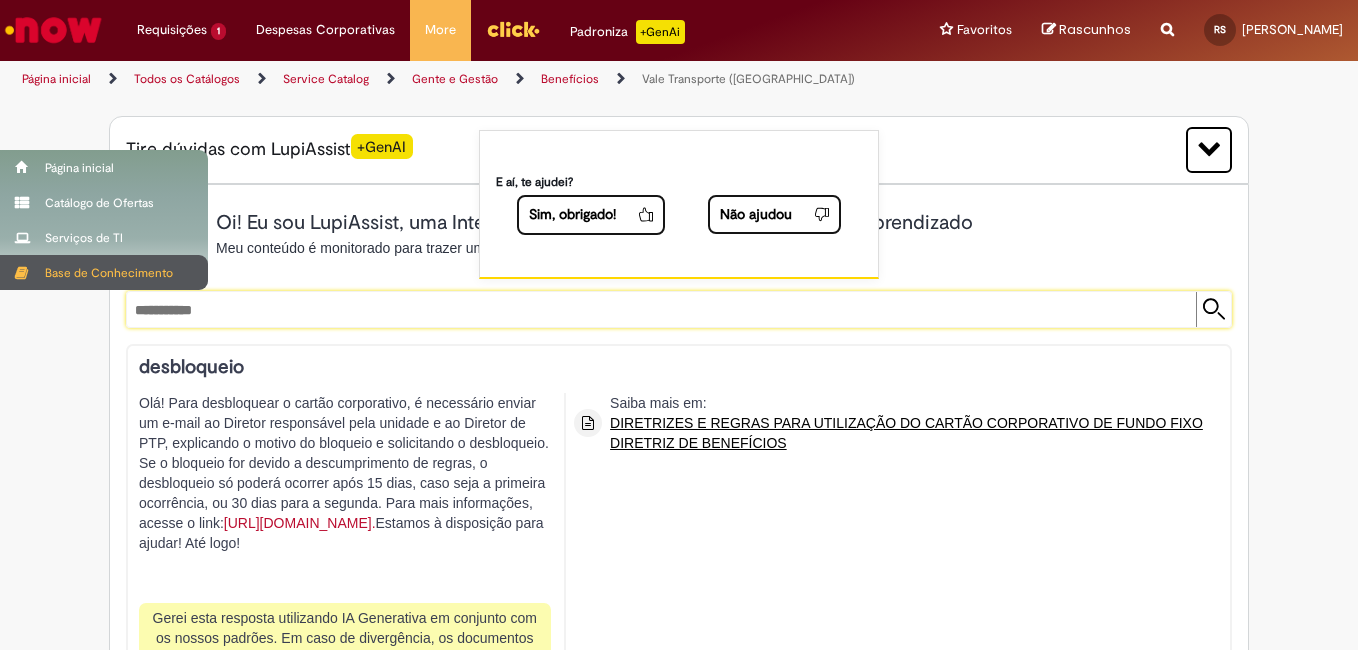 drag, startPoint x: 449, startPoint y: 312, endPoint x: 0, endPoint y: 287, distance: 449.69547 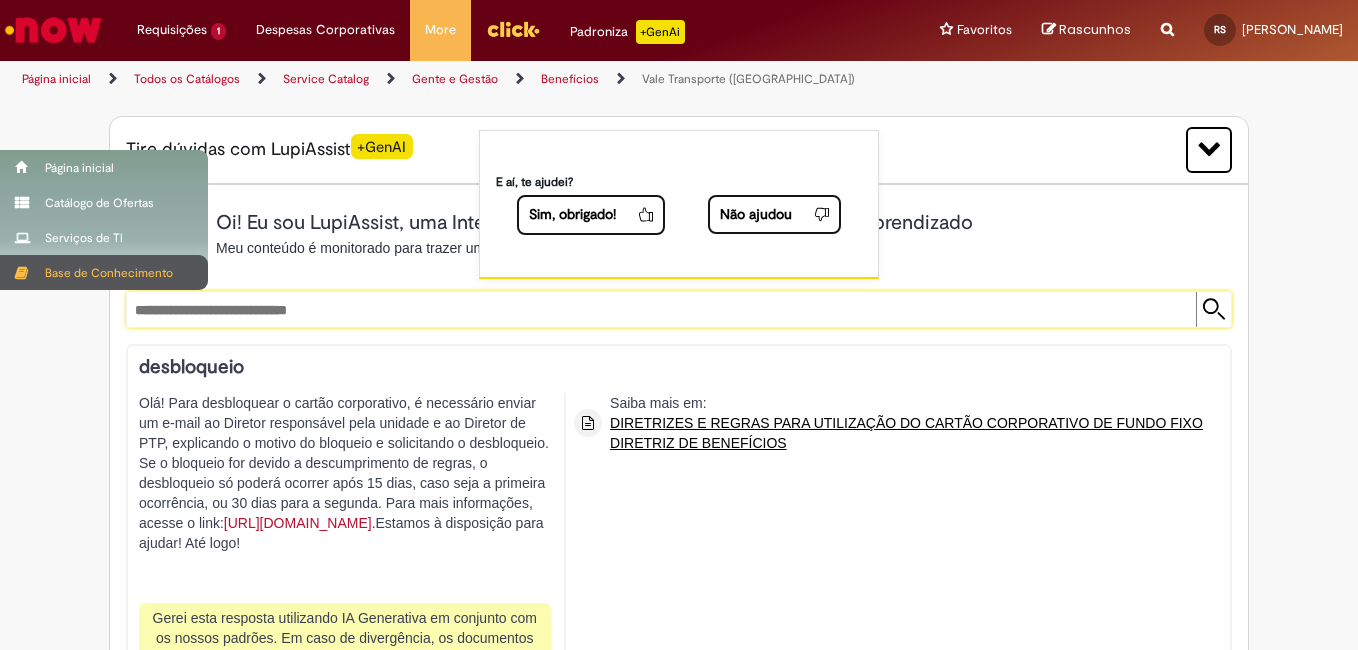 type on "**********" 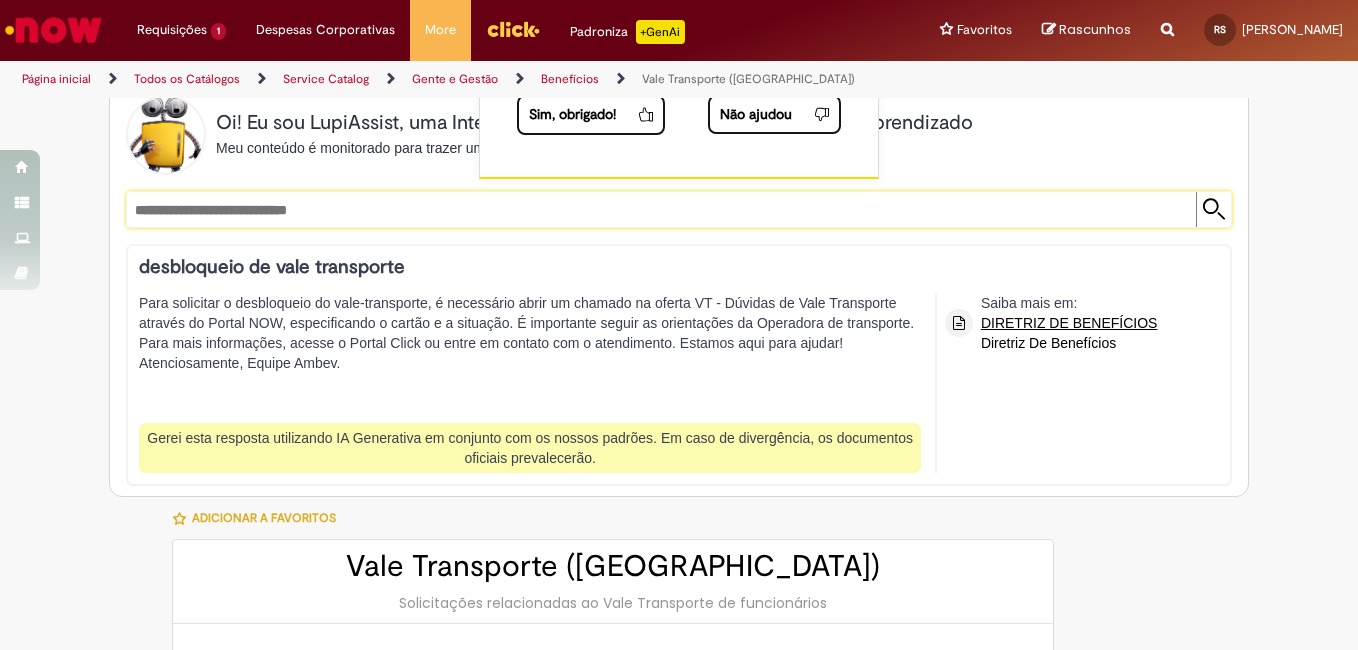 scroll, scrollTop: 0, scrollLeft: 0, axis: both 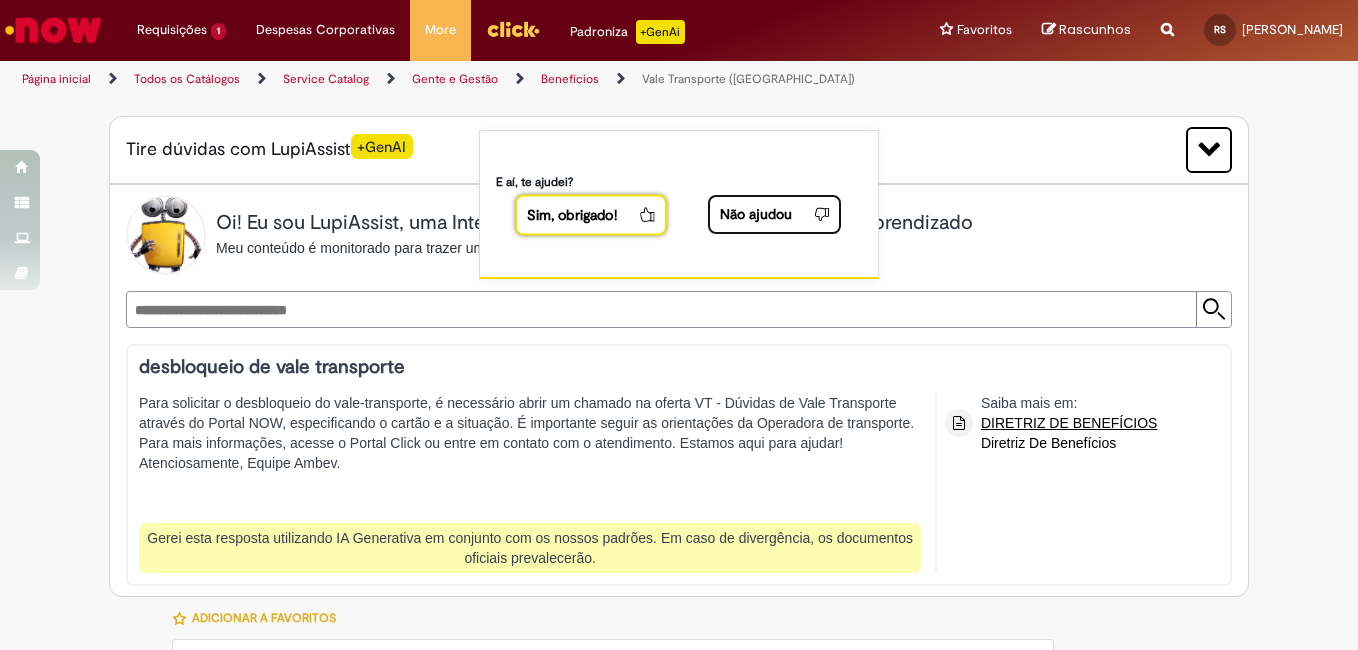 click on "Sim, obrigado!" at bounding box center (576, 214) 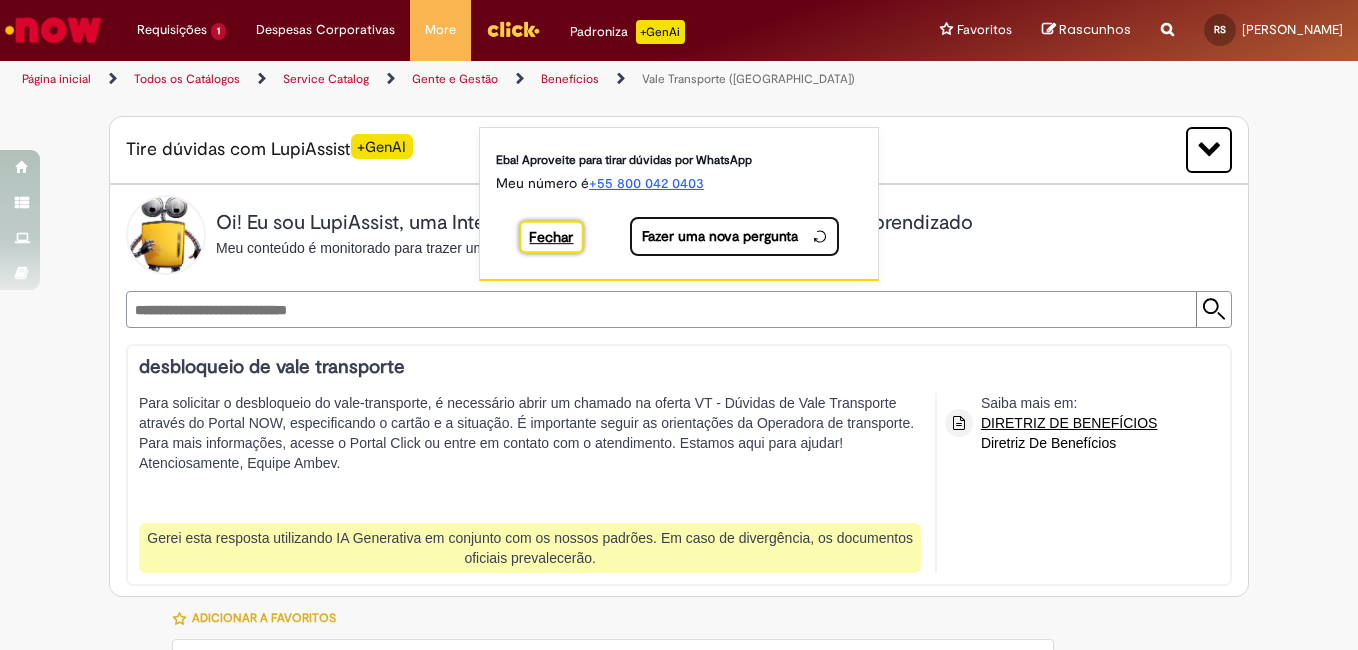 click on "Fechar" at bounding box center (551, 237) 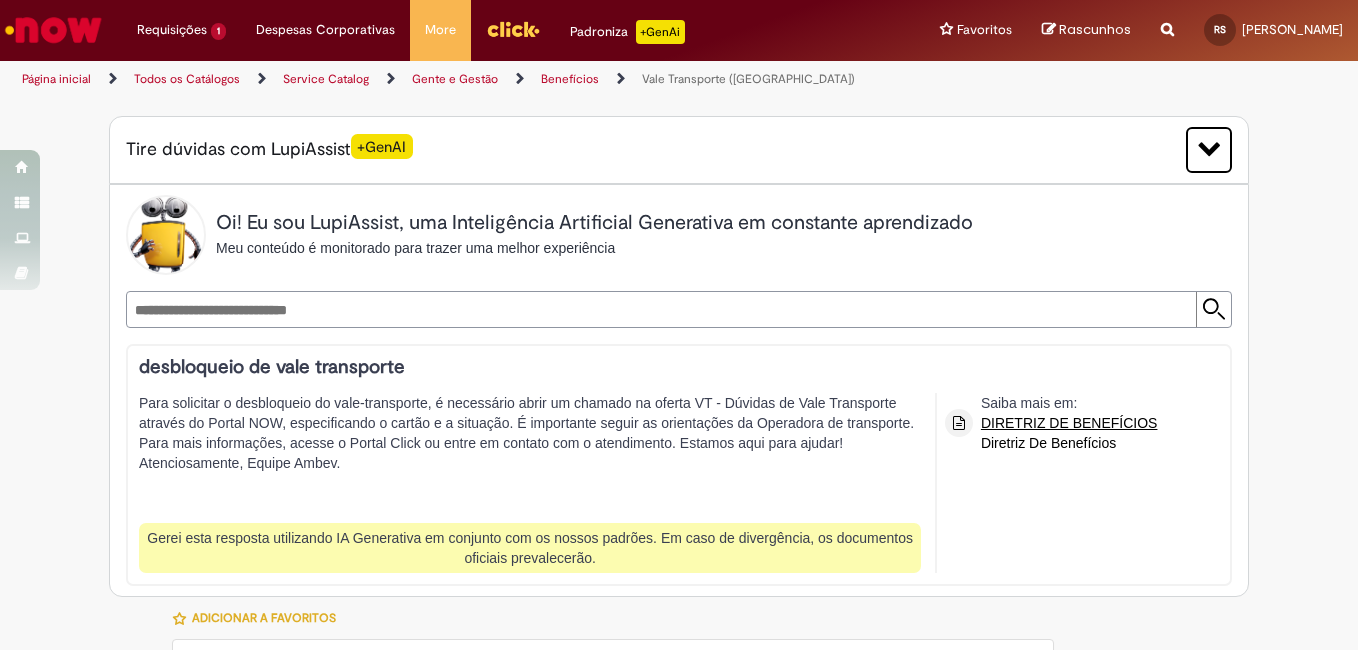 click on "**********" at bounding box center (679, 903) 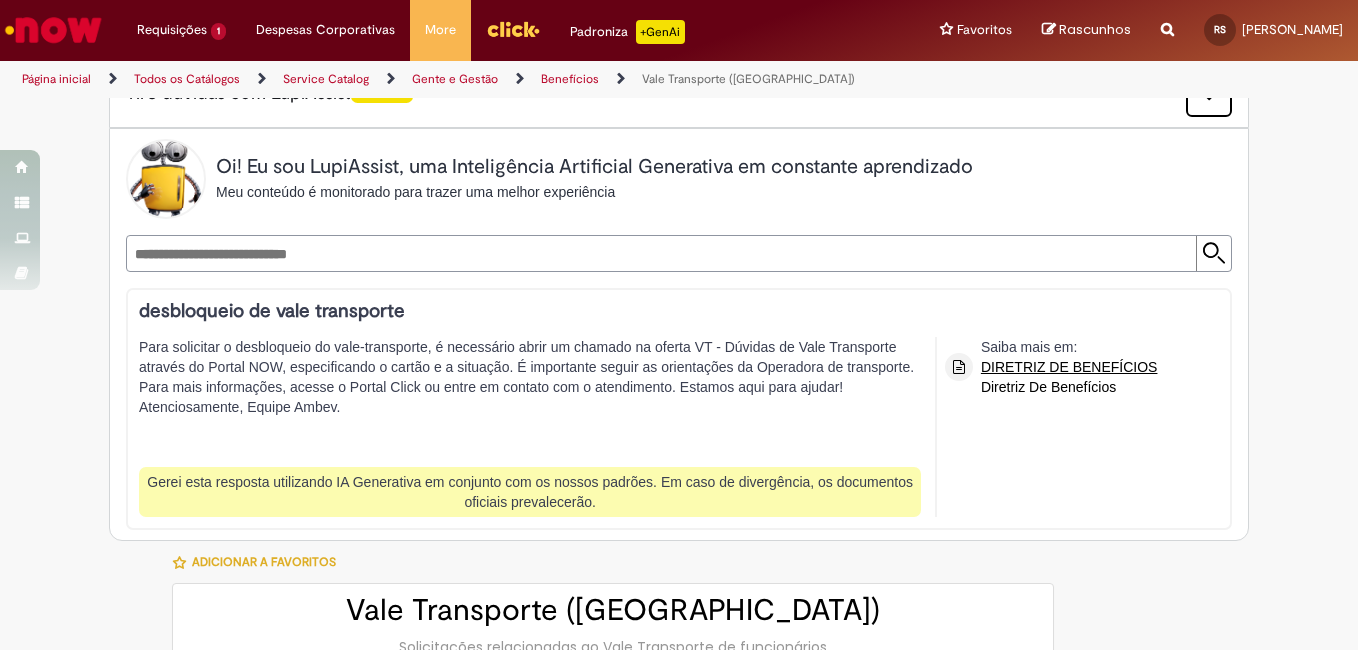 scroll, scrollTop: 0, scrollLeft: 0, axis: both 